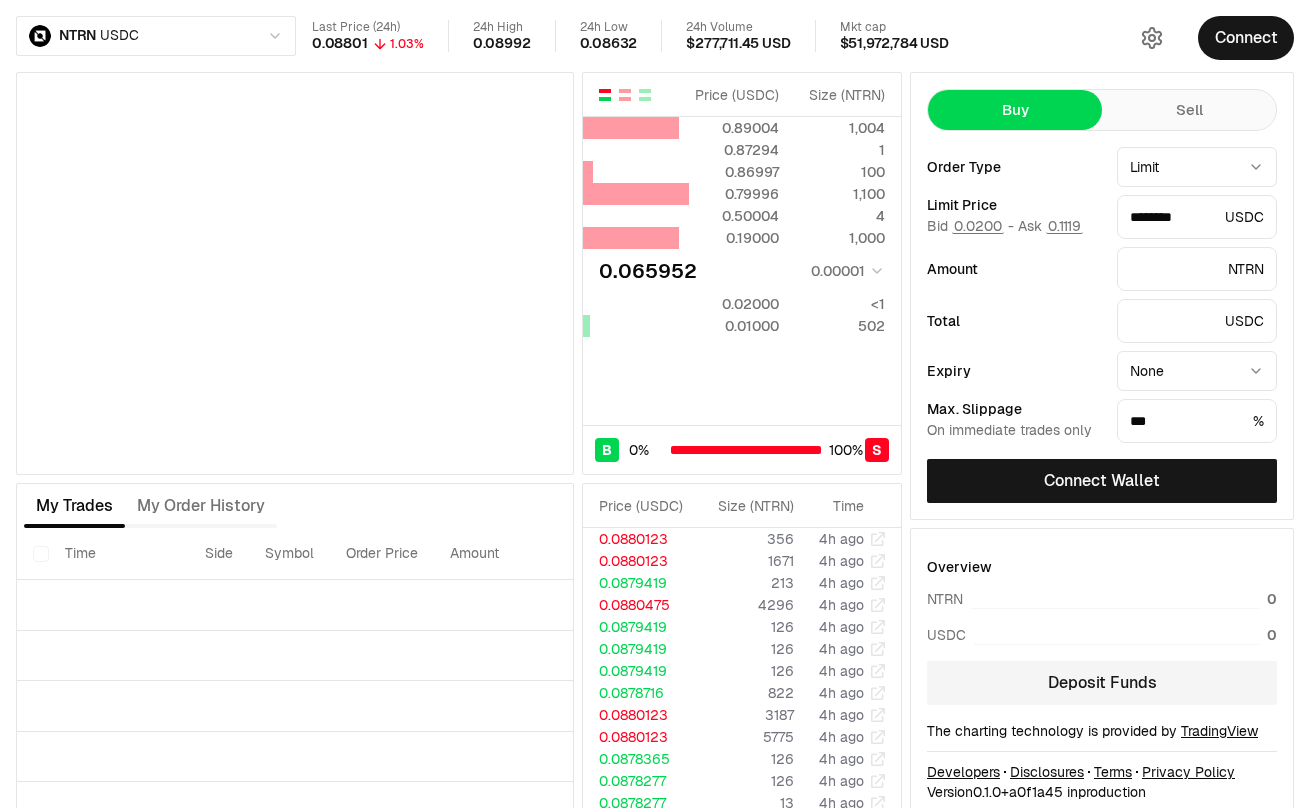 scroll, scrollTop: 0, scrollLeft: 0, axis: both 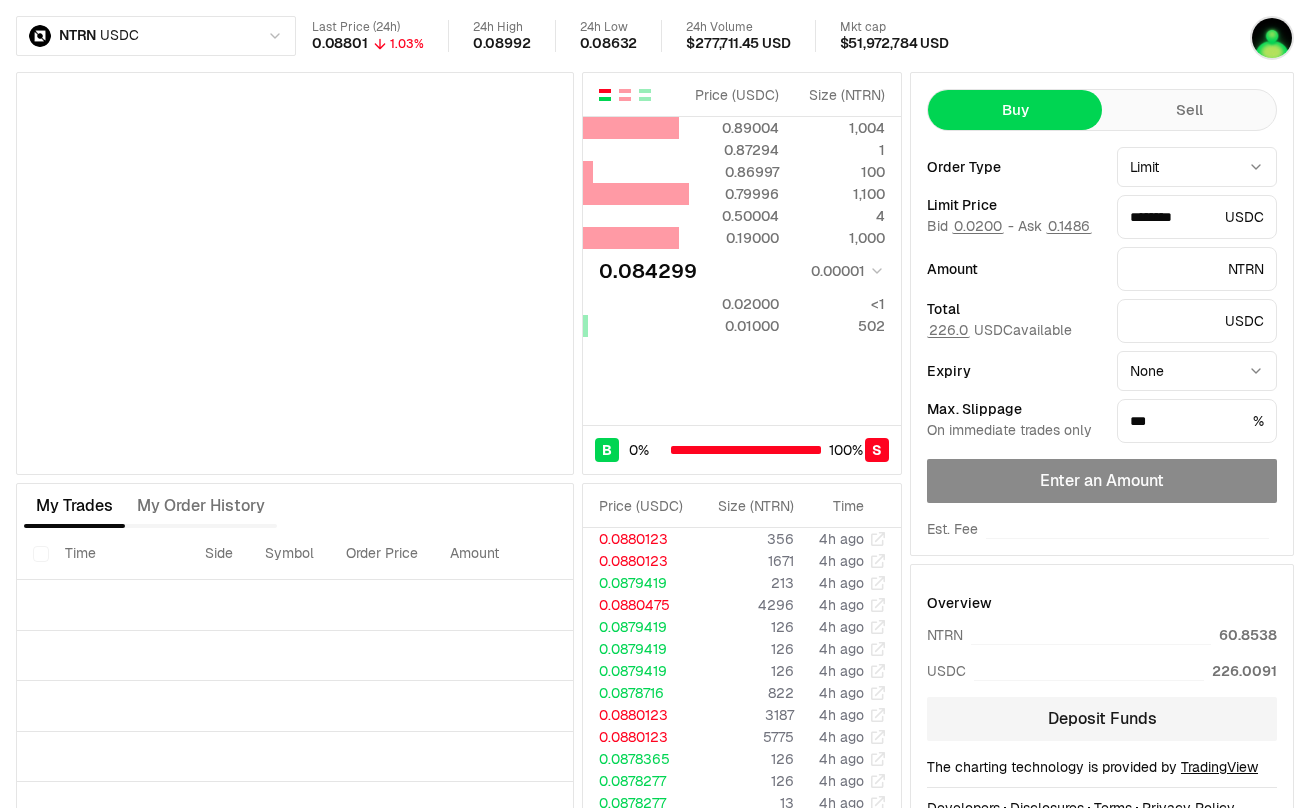 click on "NTRN USDC Last Price (24h) 0.08801 1.03% 24h High 0.08992 24h Low 0.08632 24h Volume $277,711.45 USD Mkt cap $51,972,784 USD
Price ( USDC ) Size ( NTRN ) 0.89004 1,004 0.87294 1 0.86997 100 0.79996 1,100 0.50004 4 0.19000 1,000 0.084299 0.00001 0.02000 <1 0.01000 502         B 0 % 100 % S Price ( USDC ) Size ( NTRN ) 0.89004 1,004 0.87294 1 0.86997 100 0.79996 1,100 0.50004 4 0.19000 1,000 0.084299 0.00001 0.02000 <1 0.01000 502         B 0 % 100 % S Price ( USDC ) Size ( NTRN ) Time 0.0880123 356 4h ago My Trades My Order History Time Side Symbol Order Price Amount Total Value Filled Expiry         Price ( USDC ) Size ( NTRN ) Time 0.0880123 356 4h ago 0.0880123 1671 4h ago 0.0879419 213 4h ago 0.0880475 4296 4h ago 0.0879419 126 4h ago 0.0879419 126 4h ago 0.0879419 126 4h ago 0.0878716 822 4h ago 0.0880123 3187 4h ago 0.0880123 5775 4h ago 0.0878365 126 4h ago 0.0878277 126 4h ago 0.0878277 13 4h ago 0.0877487 1521 4h ago 0.0877487 354 4h ago Buy Sell Order Type Limit ***** ****** Bid     -" at bounding box center [655, 435] 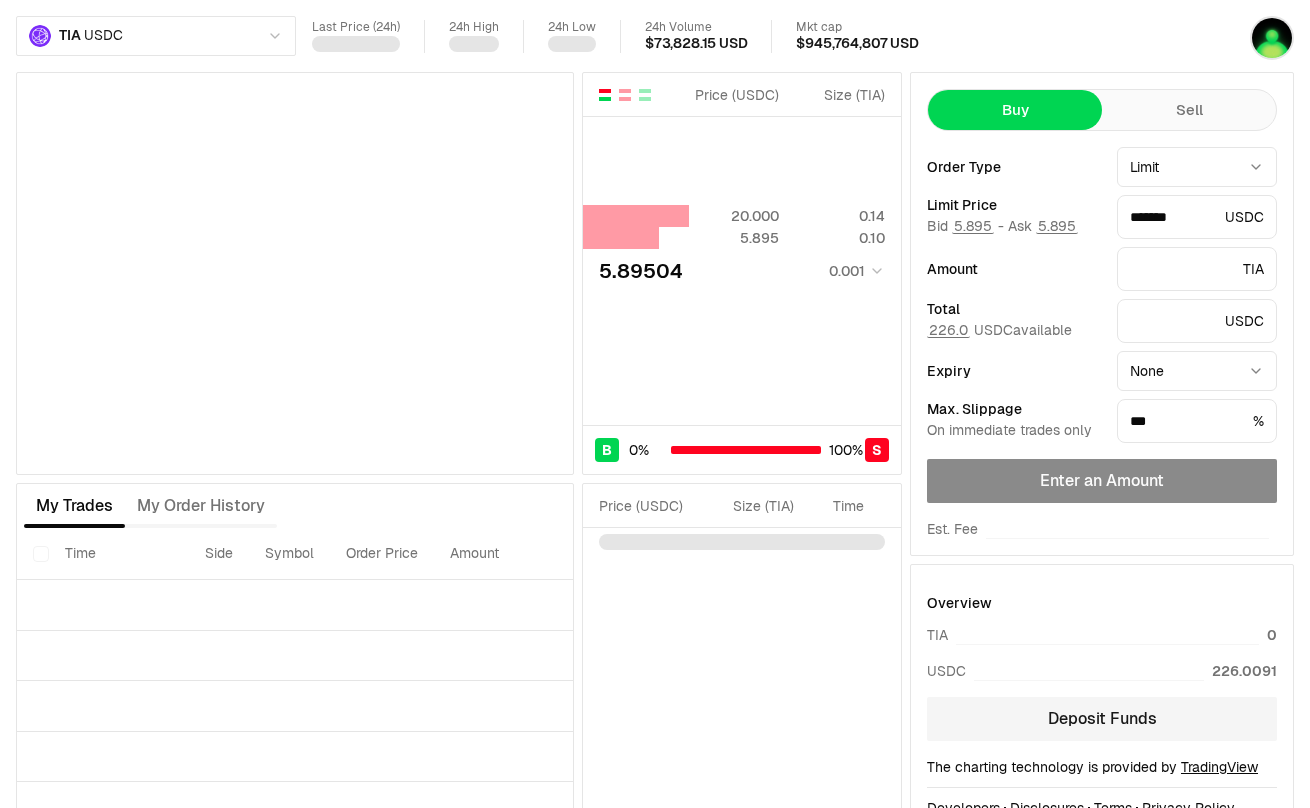 click on "TIA USDC Last Price (24h) 24h High 24h Low 24h Volume $73,828.15 USD Mkt cap $945,764,807 USD
Price ( USDC ) Size ( TIA )         20.000 0.14 5.895 0.10 5.89504 0.001             B 0 % 100 % S Price ( USDC ) Size ( TIA )         20.000 0.14 5.895 0.10 5.89504 0.001             B 0 % 100 % S Price ( USDC ) Size ( TIA ) Time My Trades My Order History Time Side Symbol Order Price Amount Total Value Filled Expiry         Price ( USDC ) Size ( TIA ) Time Buy Sell Order Type Limit ***** ****** Limit Price Bid   5.895   - Ask   5.895   ******* USDC Amount TIA Total 226.0   USDC  available USDC Expiry None **** **** *** **** ***** **** Max. Slippage On immediate trades only *** % Enter an Amount Est. Fee Overview TIA 0 USDC 226.0091 Deposit Funds The charting technology is provided by   TradingView Developers Disclosures Terms Privacy Policy Version  0.1.0 + a0f1a45   in  production
Orderbook | Neutron" at bounding box center [655, 435] 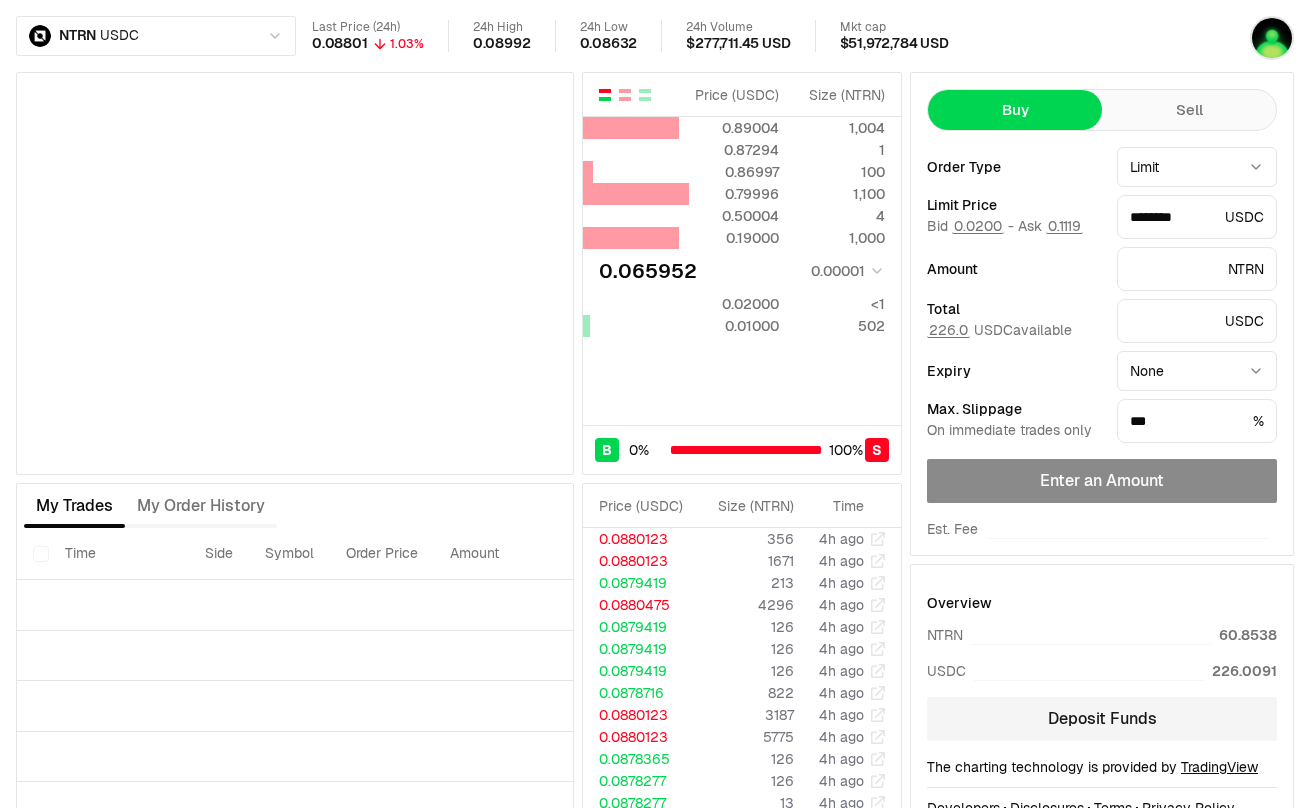 click on "Sell" at bounding box center [1189, 110] 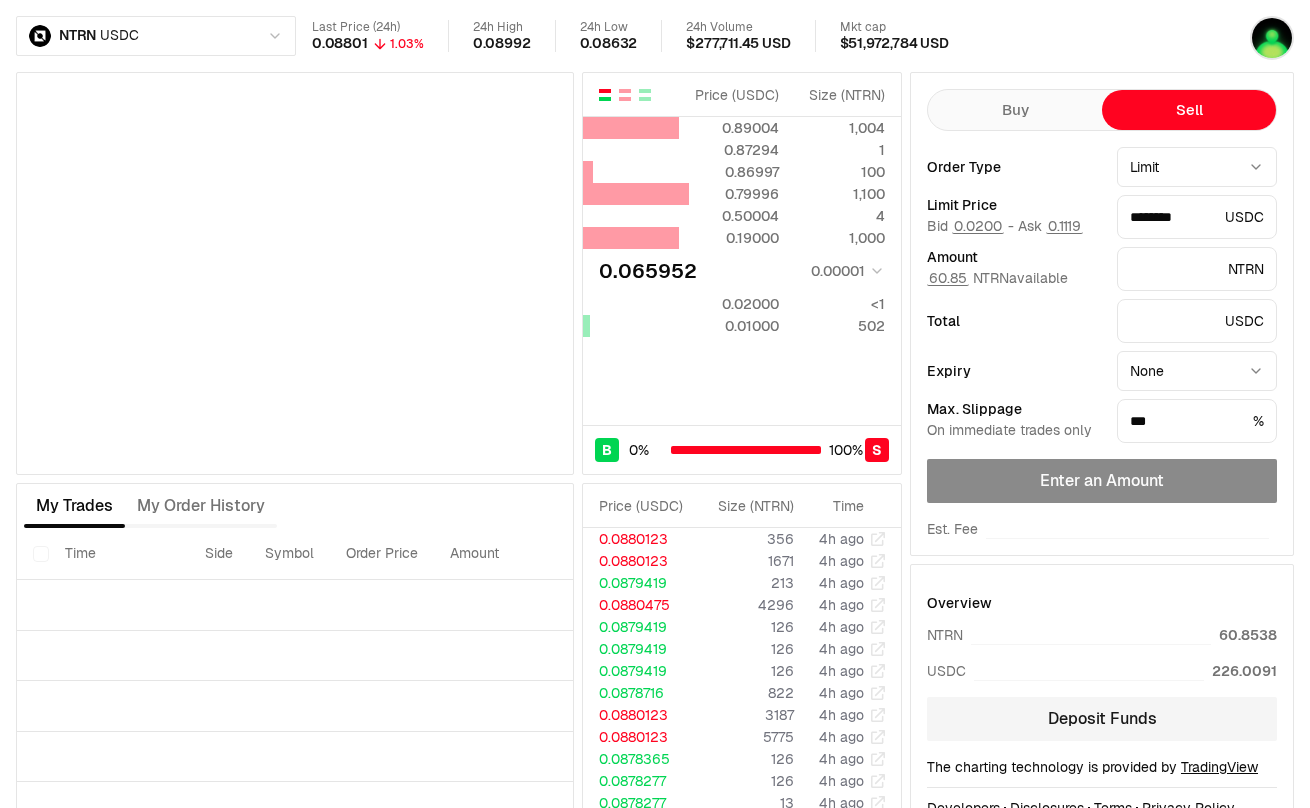 type on "********" 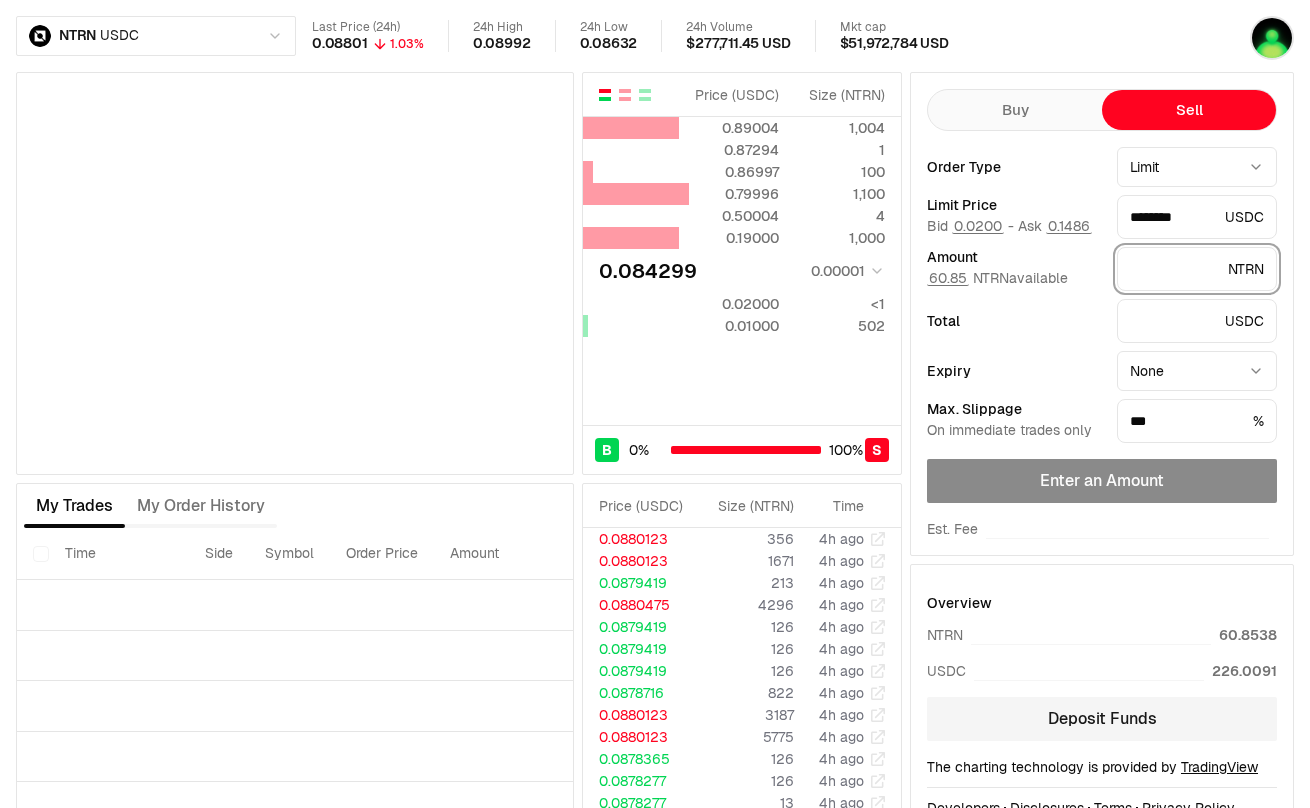 click at bounding box center [1175, 269] 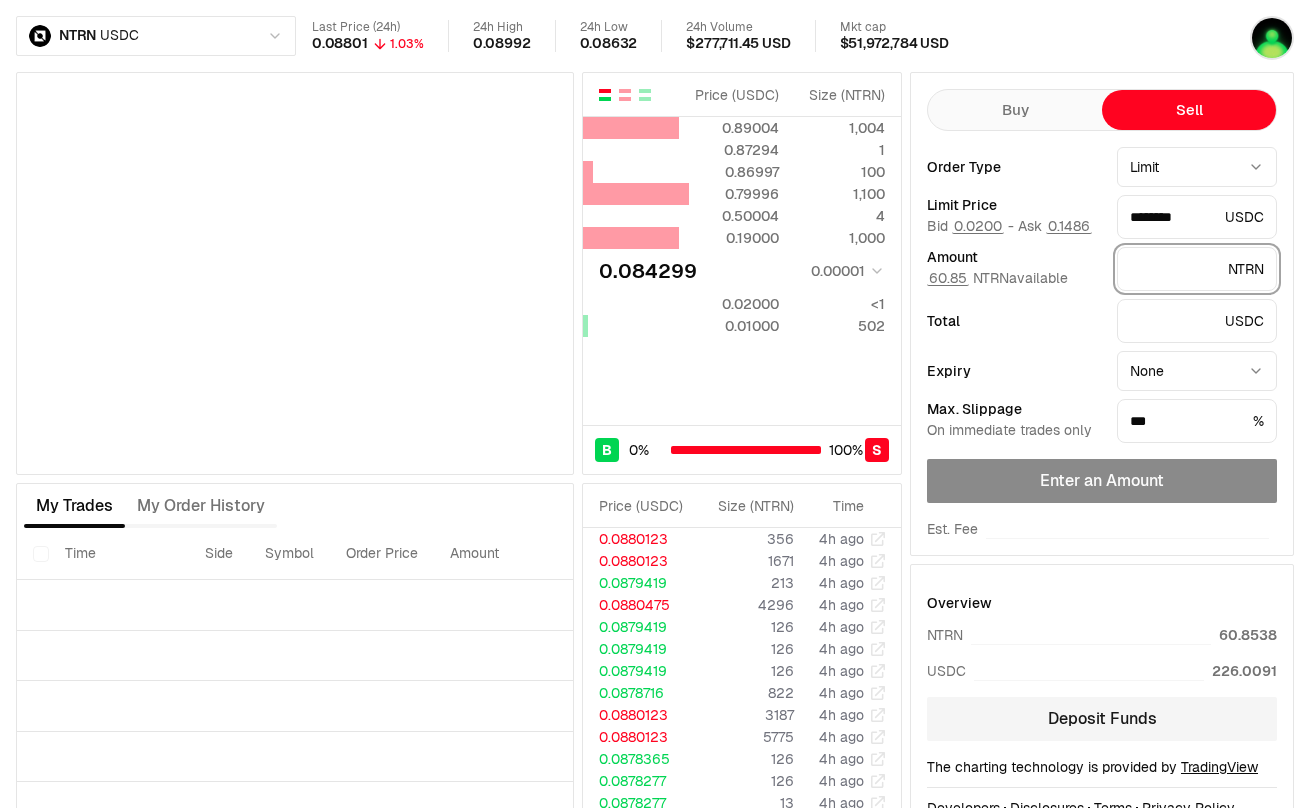 type 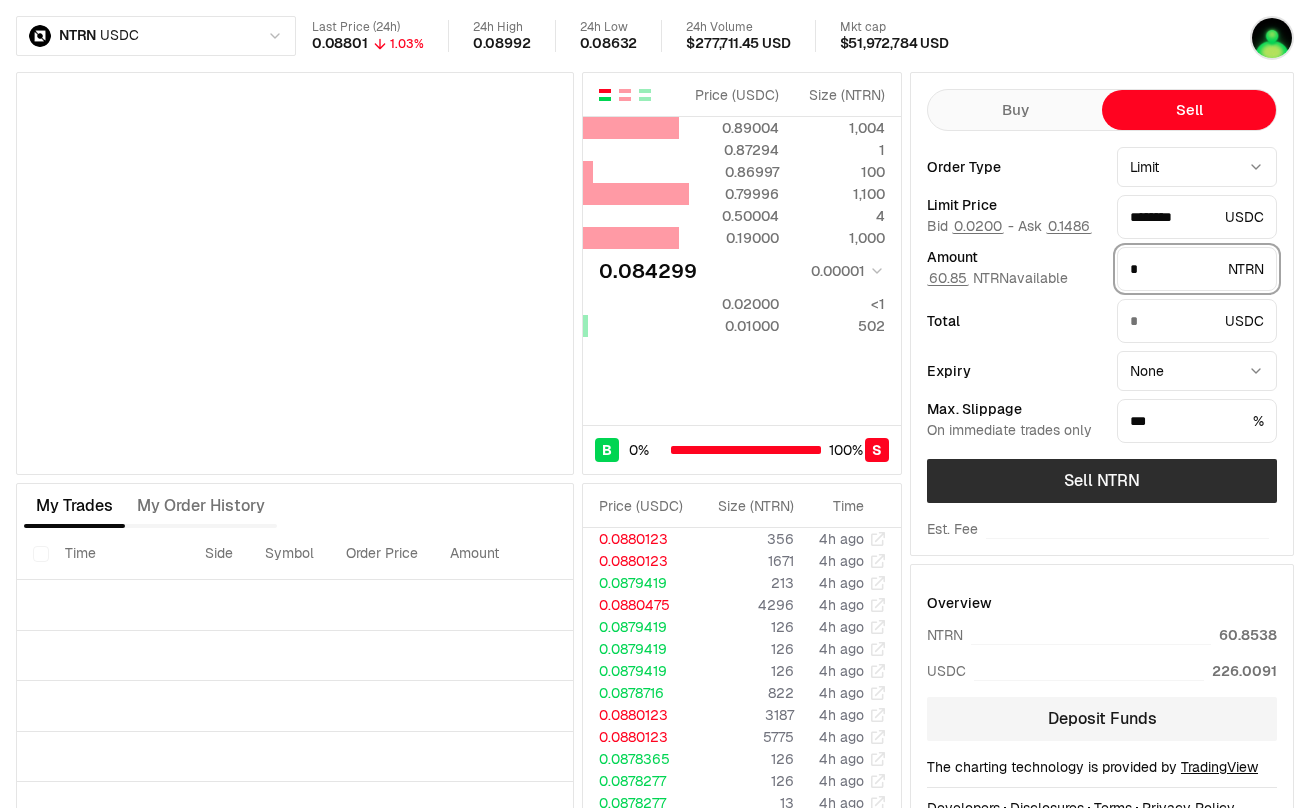 type on "********" 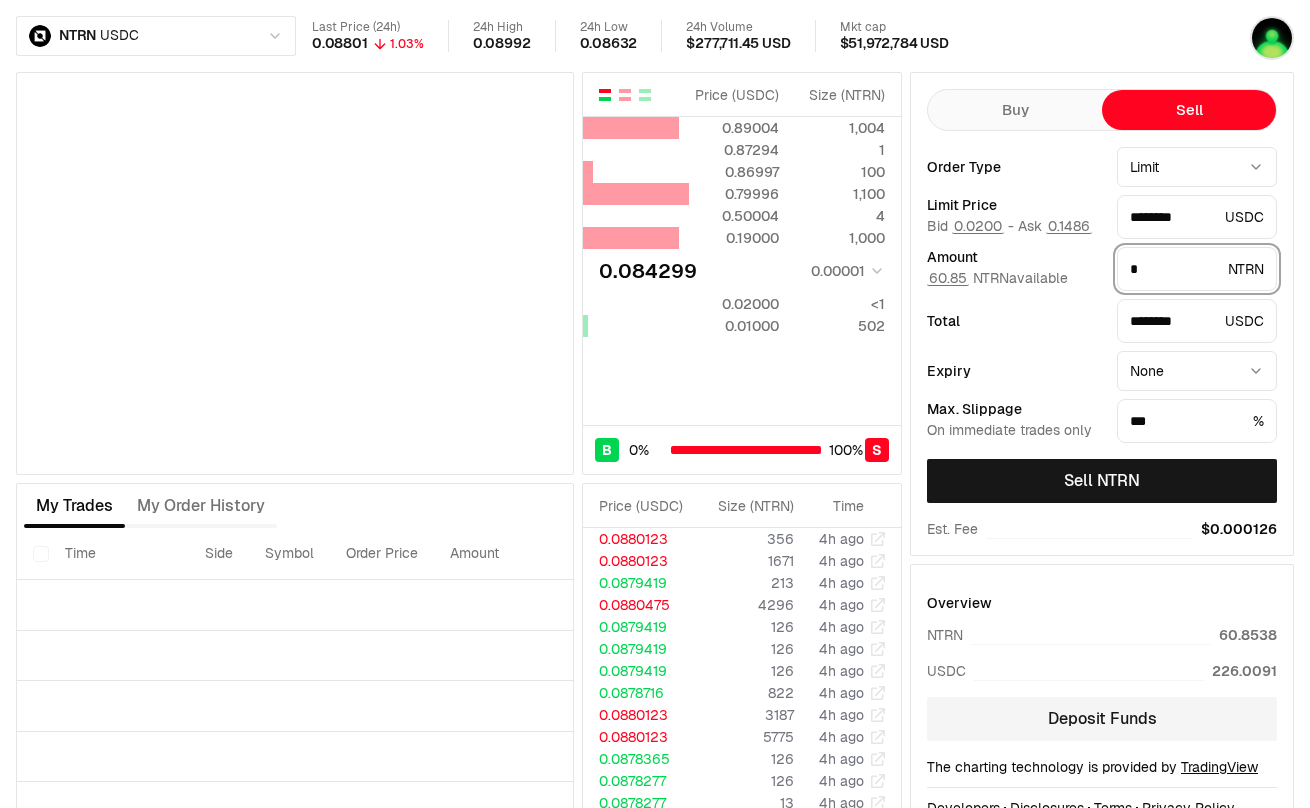 type on "*" 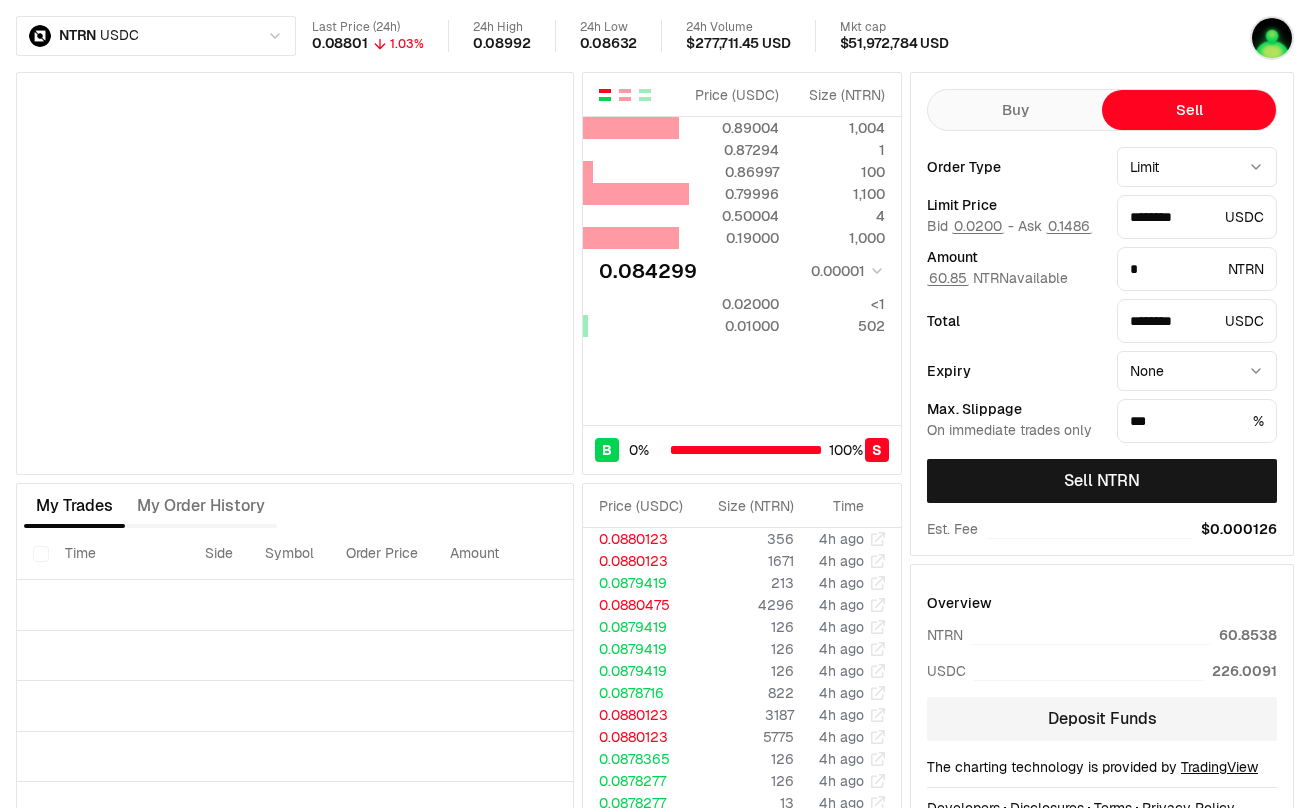 click on "NTRN USDC Last Price (24h) 0.08801 1.03% 24h High 0.08992 24h Low 0.08632 24h Volume $277,711.45 USD Mkt cap $51,972,784 USD
Price ( USDC ) Size ( NTRN ) 0.89004 1,004 0.87294 1 0.86997 100 0.79996 1,100 0.50004 4 0.19000 1,000 0.084299 0.00001 0.02000 <1 0.01000 502         B 0 % 100 % S Price ( USDC ) Size ( NTRN ) 0.89004 1,004 0.87294 1 0.86997 100 0.79996 1,100 0.50004 4 0.19000 1,000 0.084299 0.00001 0.02000 <1 0.01000 502         B 0 % 100 % S Price ( USDC ) Size ( NTRN ) Time 0.0880123 356 4h ago My Trades My Order History Time Side Symbol Order Price Amount Total Value Filled Expiry         Price ( USDC ) Size ( NTRN ) Time 0.0880123 356 4h ago 0.0880123 1671 4h ago 0.0879419 213 4h ago 0.0880475 4296 4h ago 0.0879419 126 4h ago 0.0879419 126 4h ago 0.0879419 126 4h ago 0.0878716 822 4h ago 0.0880123 3187 4h ago 0.0880123 5775 4h ago 0.0878365 126 4h ago 0.0878277 126 4h ago 0.0878277 13 4h ago 0.0877487 1521 4h ago 0.0877487 354 4h ago Buy Sell Order Type Limit ***** ****** Bid     -" at bounding box center (655, 435) 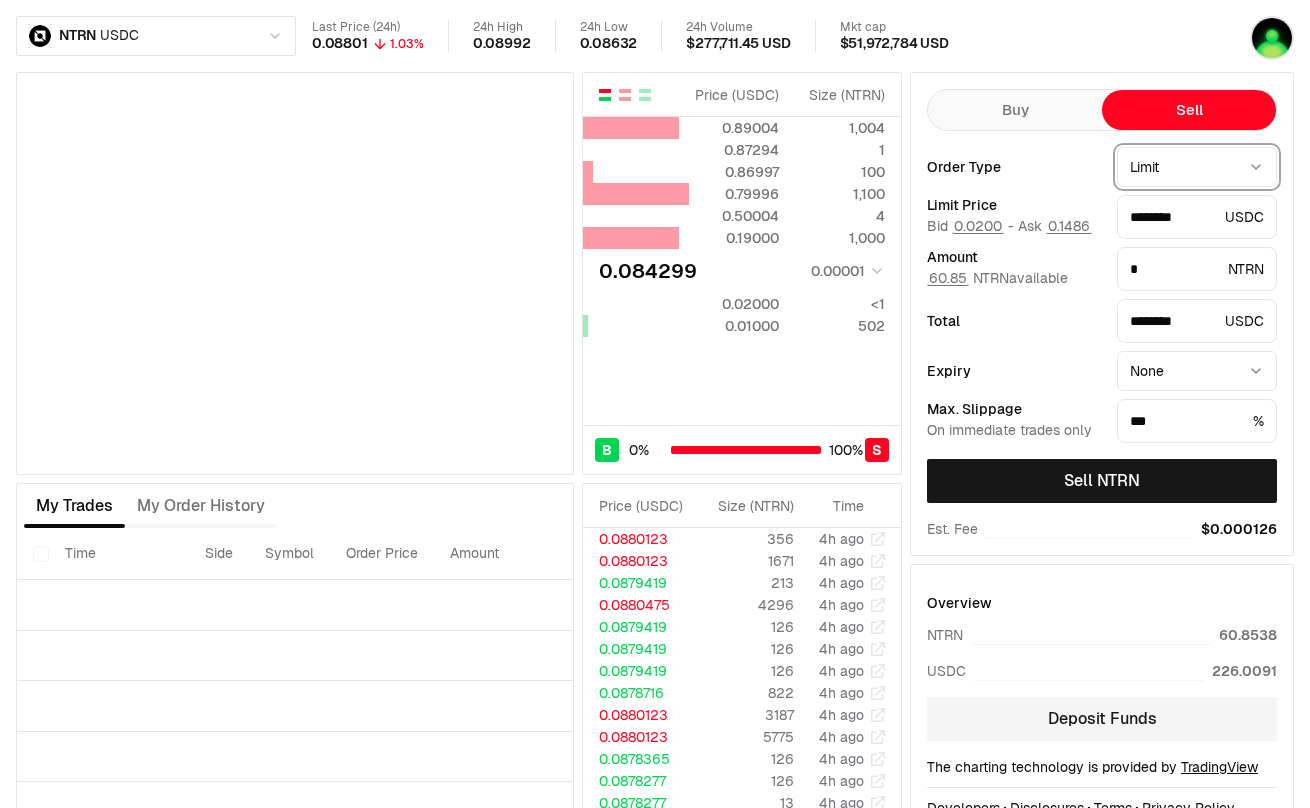 select on "******" 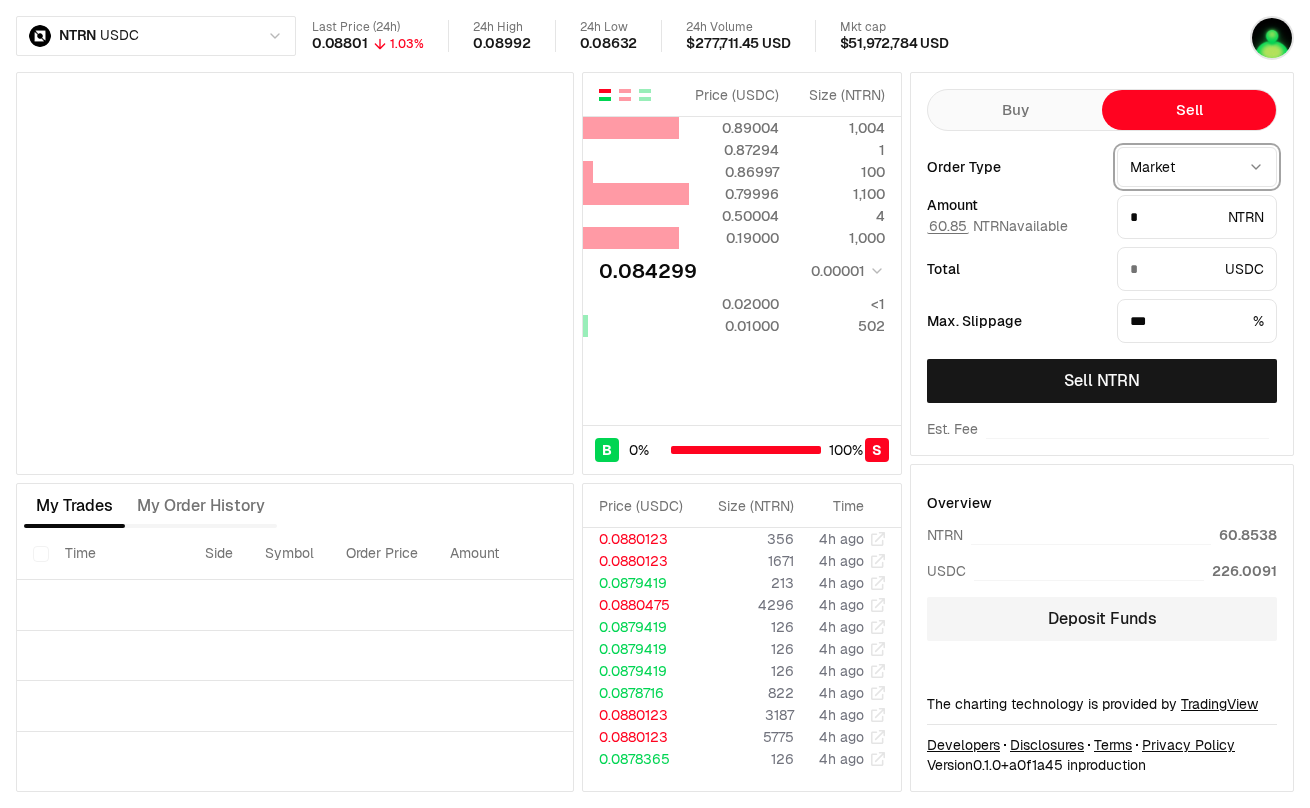 type on "********" 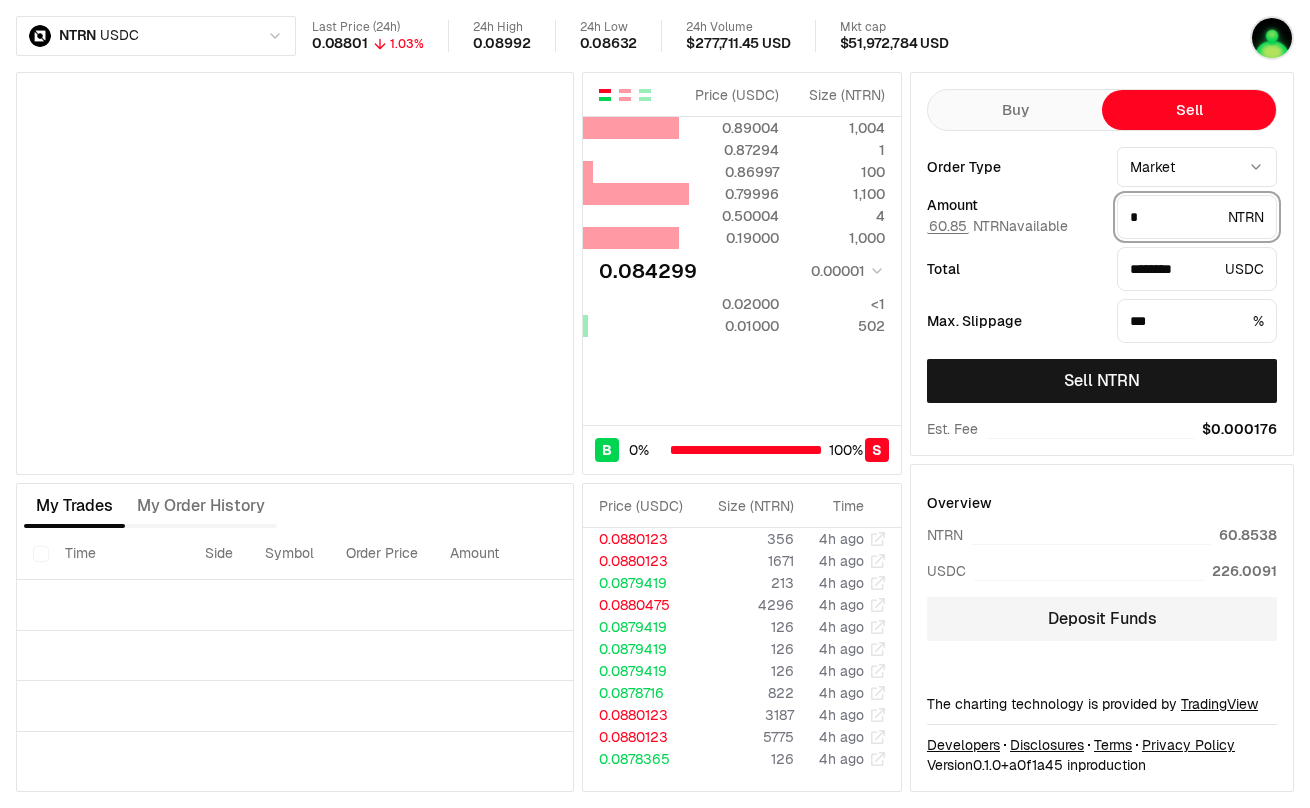 click on "*" at bounding box center (1175, 217) 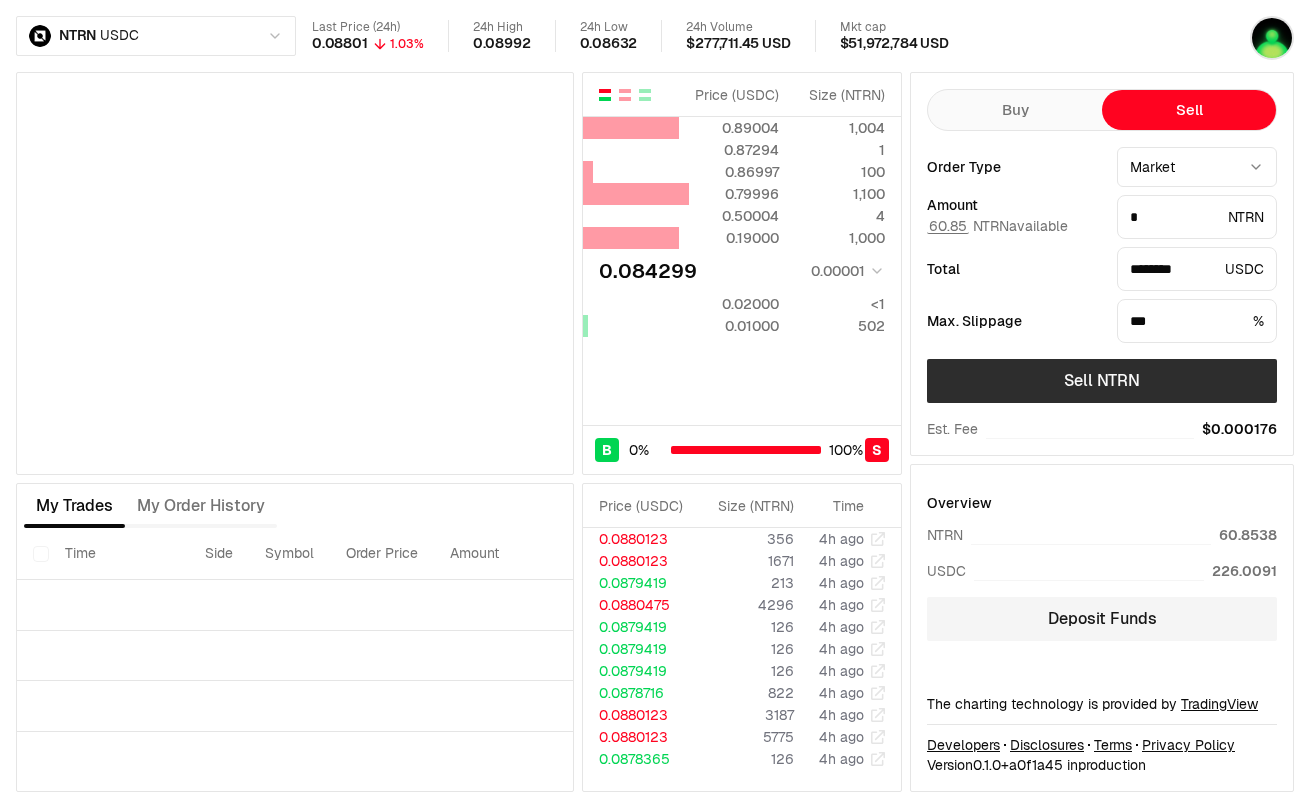 click on "Sell NTRN" at bounding box center (1102, 381) 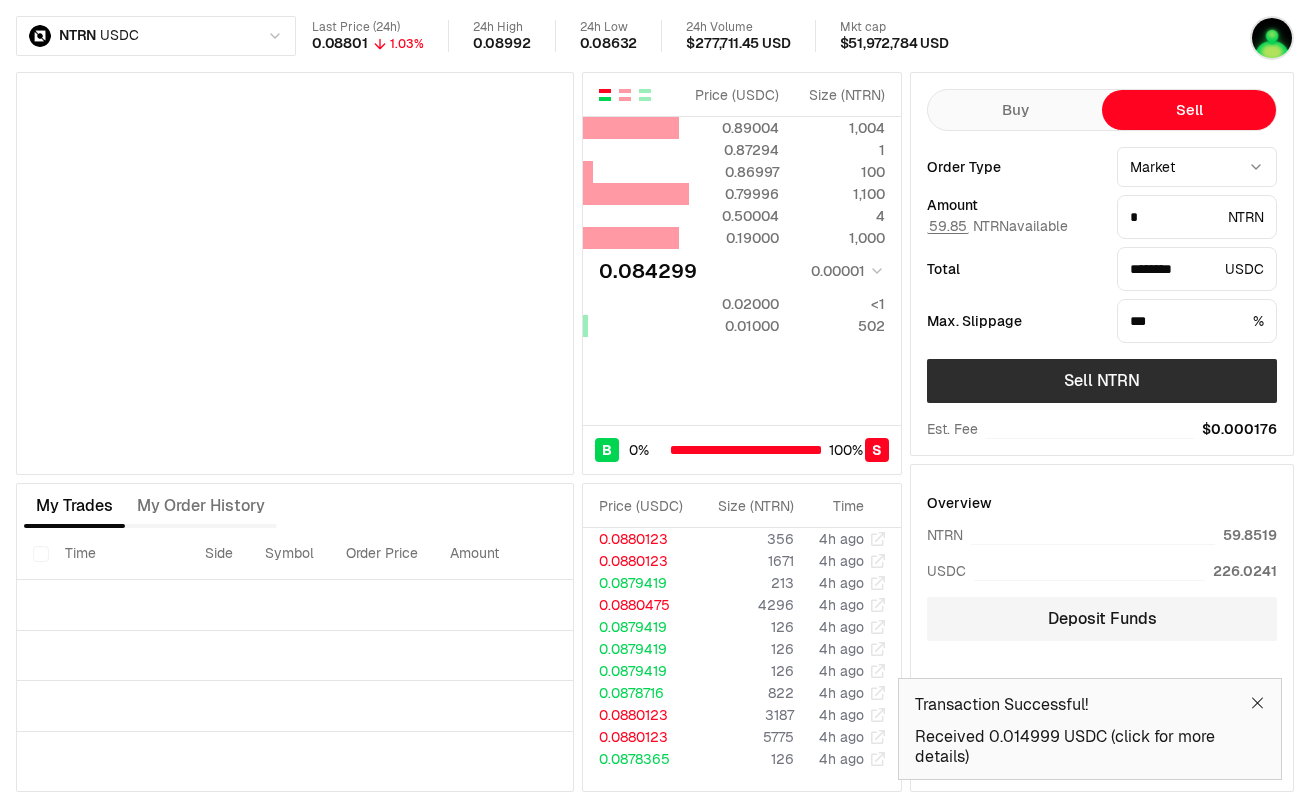 type 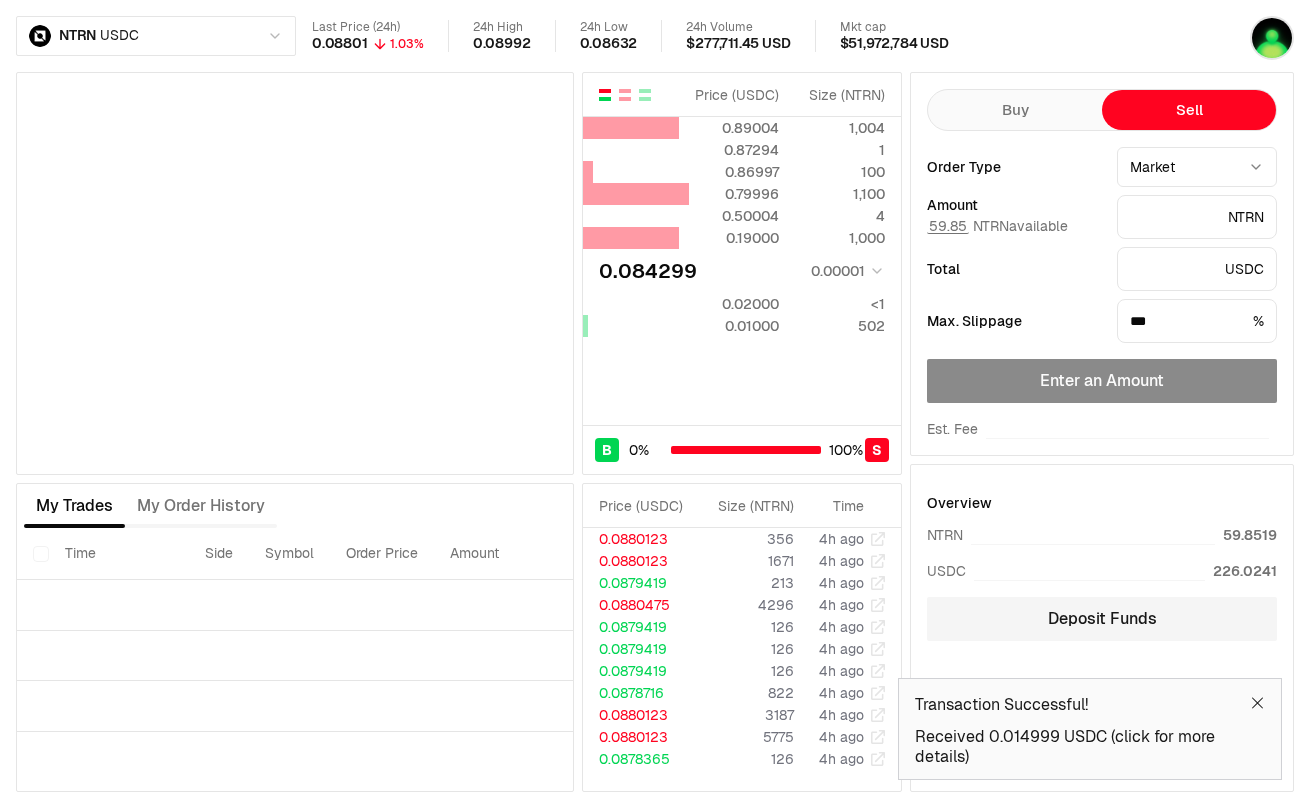 click on "Received 0.014999 USDC (click for more details)" at bounding box center (1090, 747) 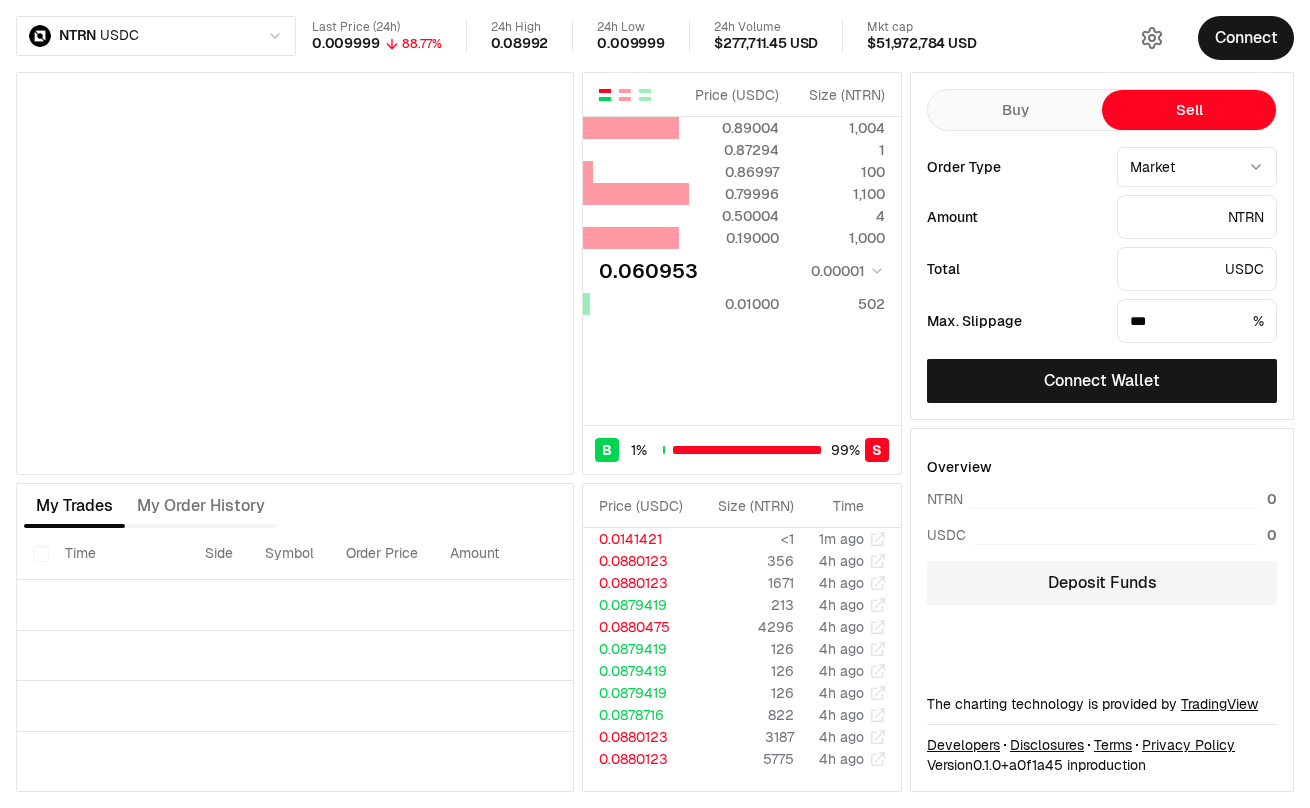 scroll, scrollTop: 0, scrollLeft: 0, axis: both 